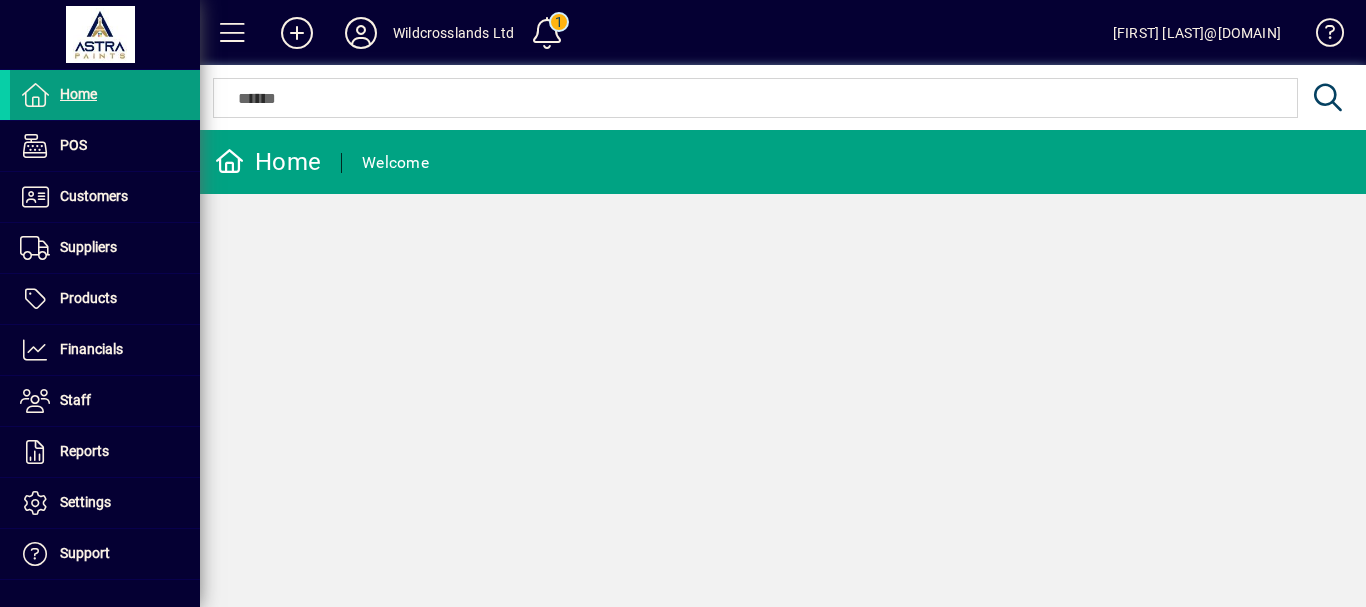 scroll, scrollTop: 0, scrollLeft: 0, axis: both 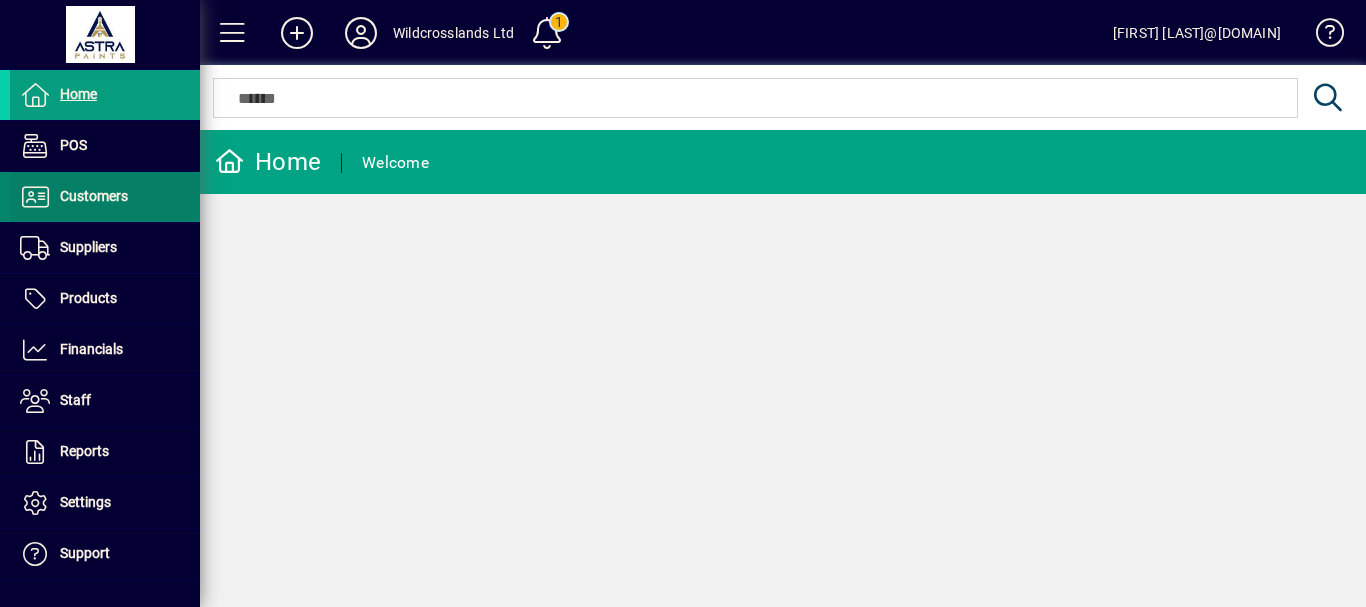 click on "Customers" at bounding box center (94, 196) 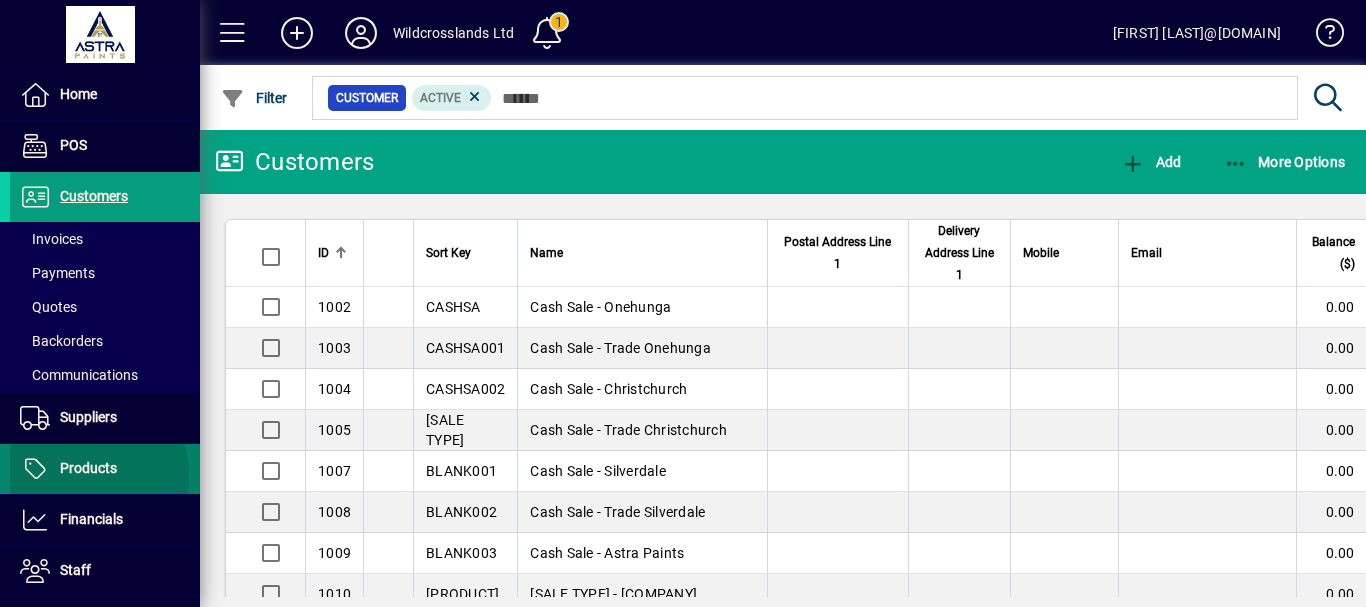 click on "Products" at bounding box center (88, 468) 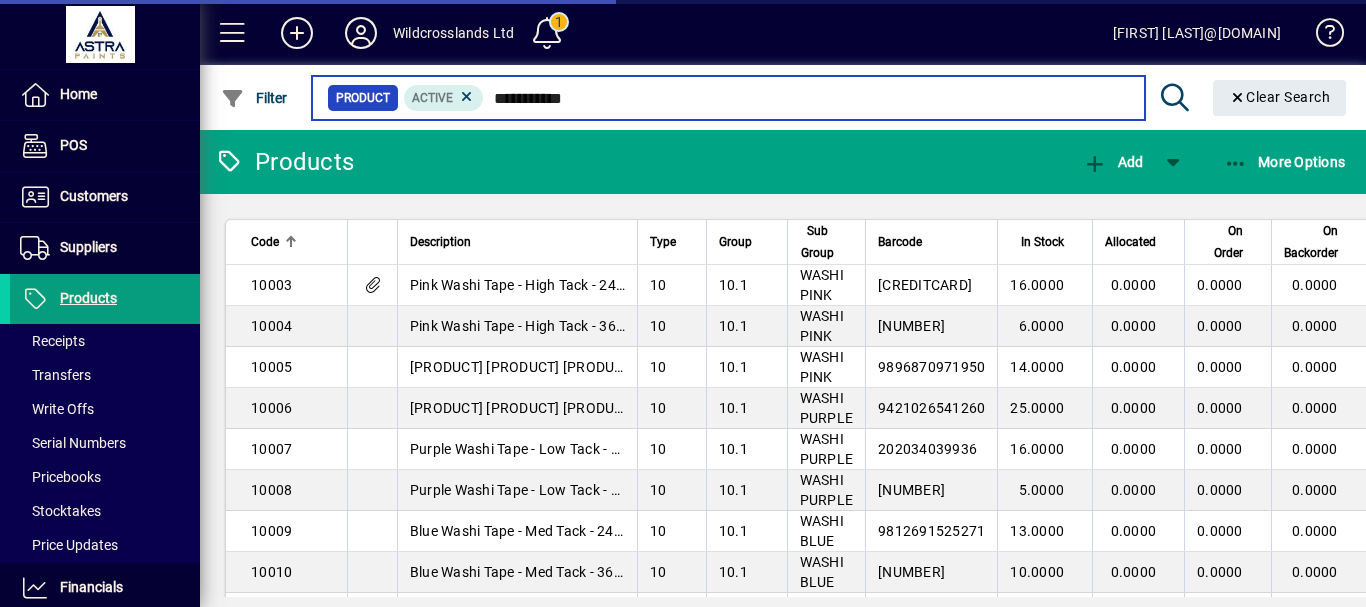 click on "**********" at bounding box center (806, 98) 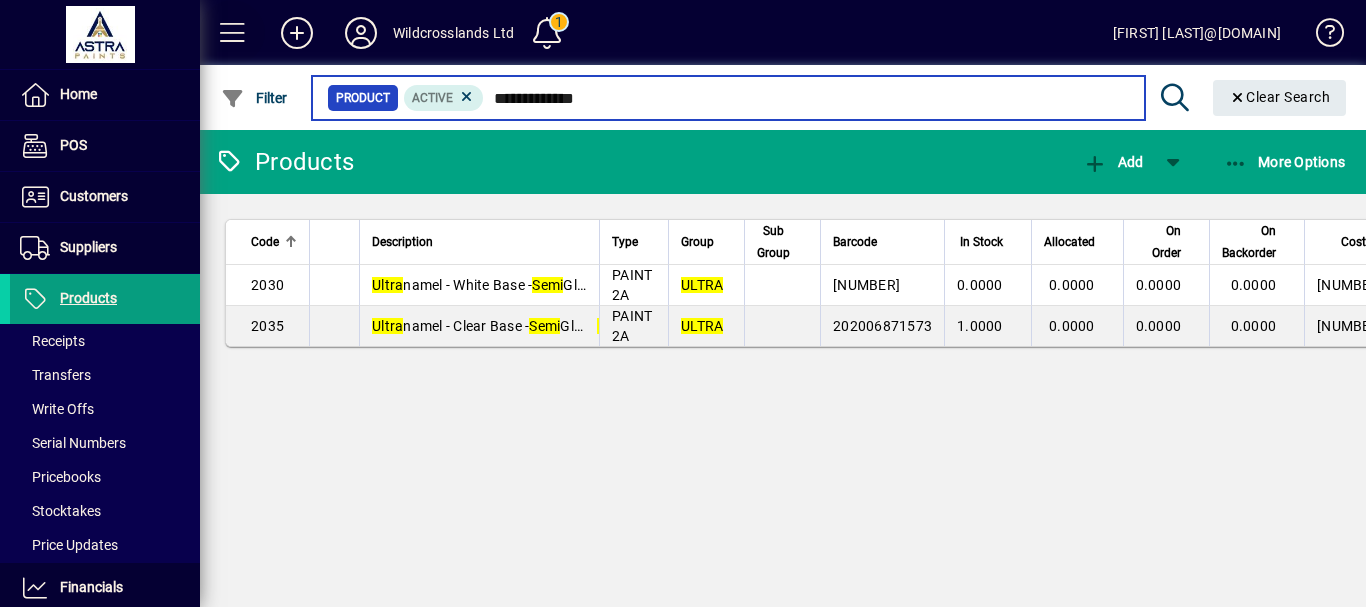 type on "**********" 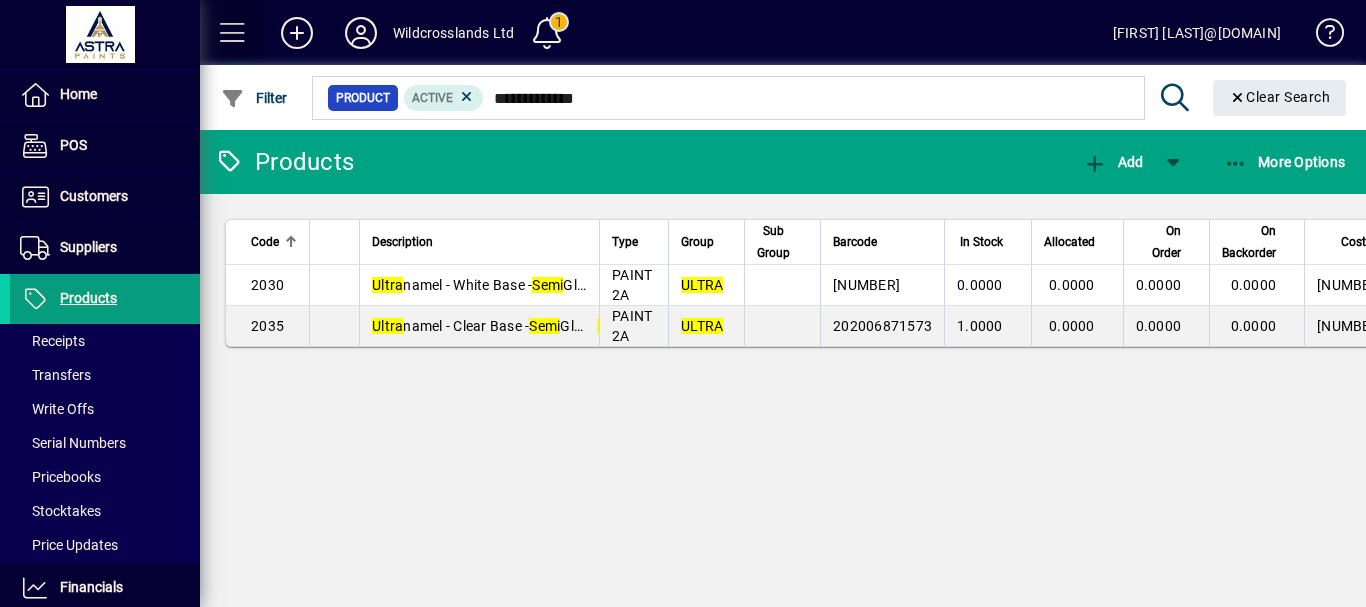 click at bounding box center [233, 33] 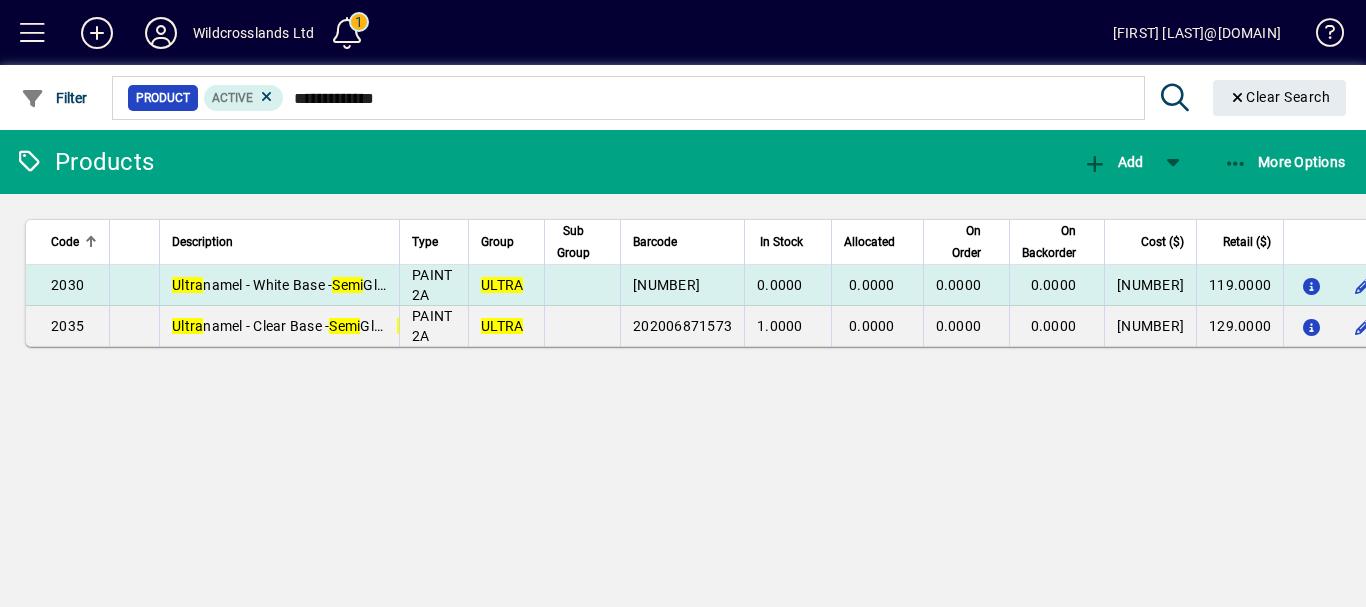 click on "[NUMBER]" at bounding box center (666, 285) 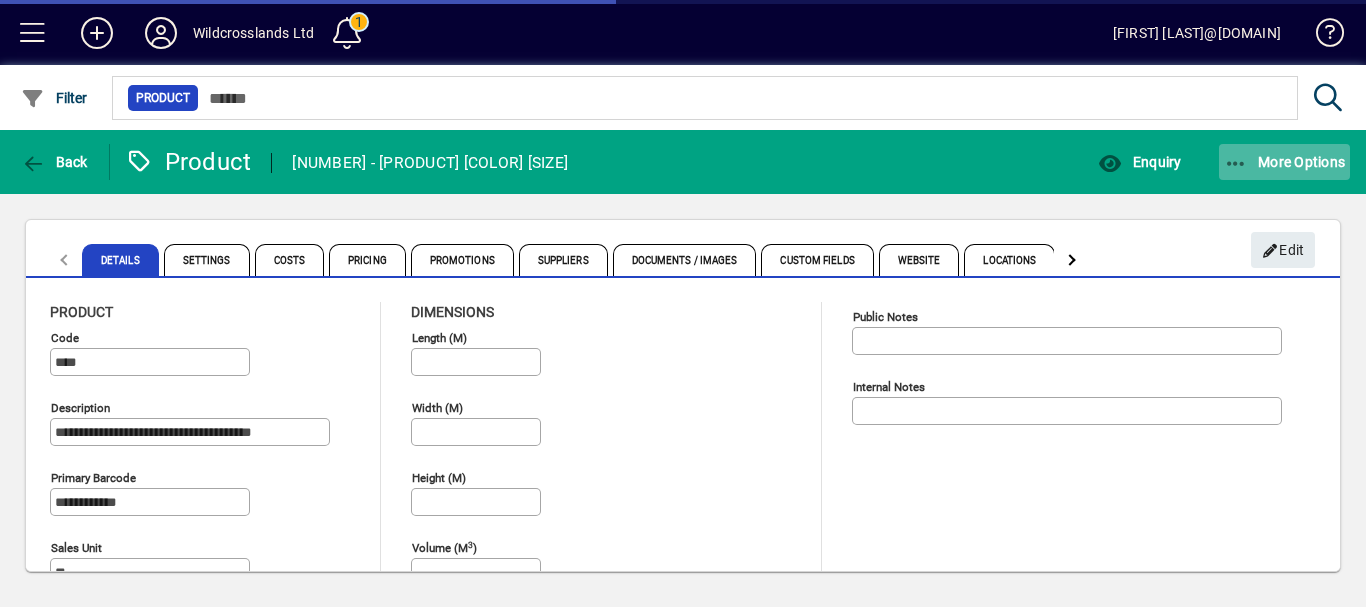 type on "**********" 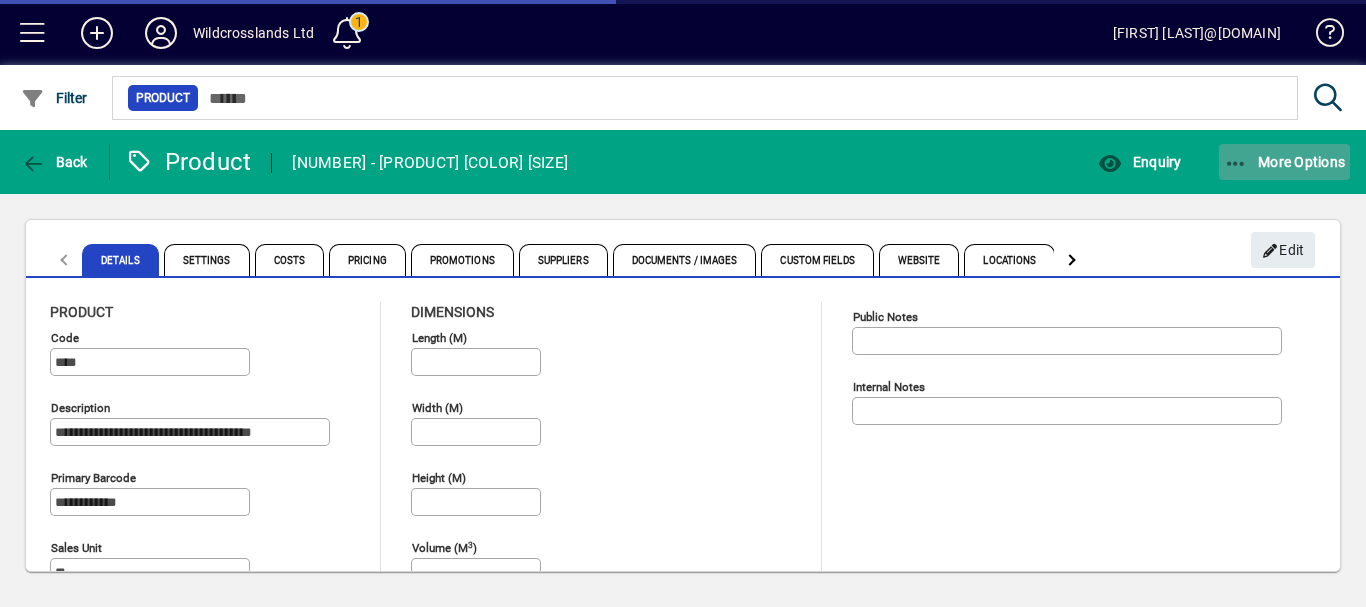 click 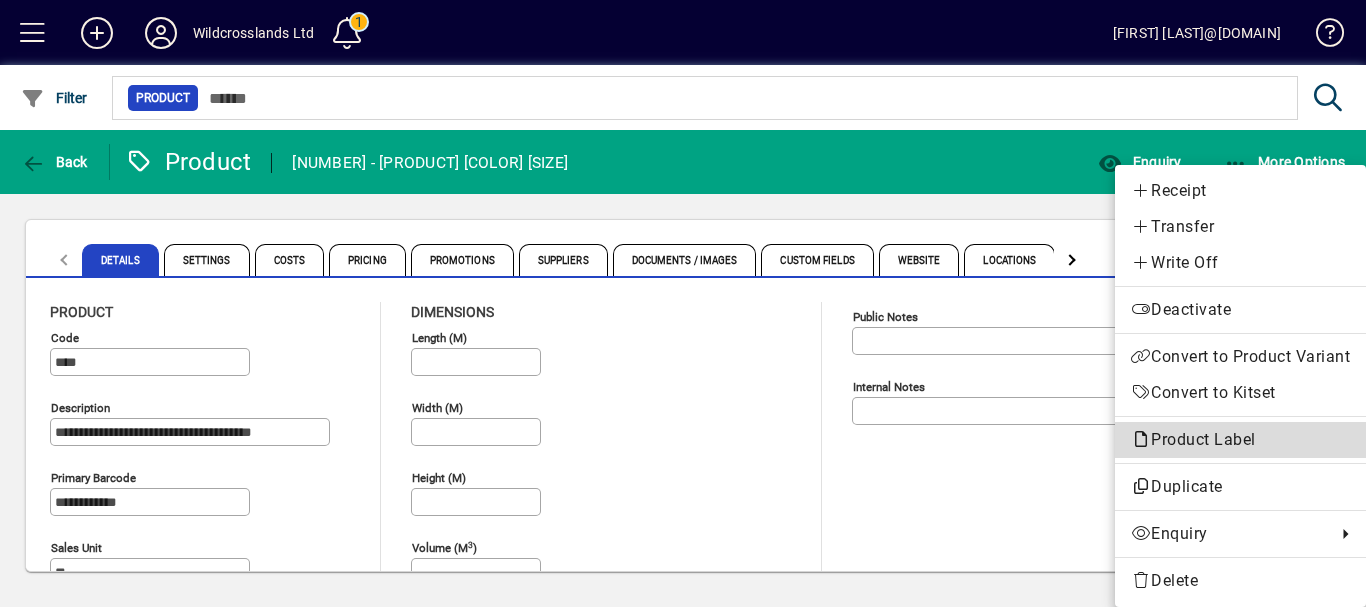 click on "Product Label" 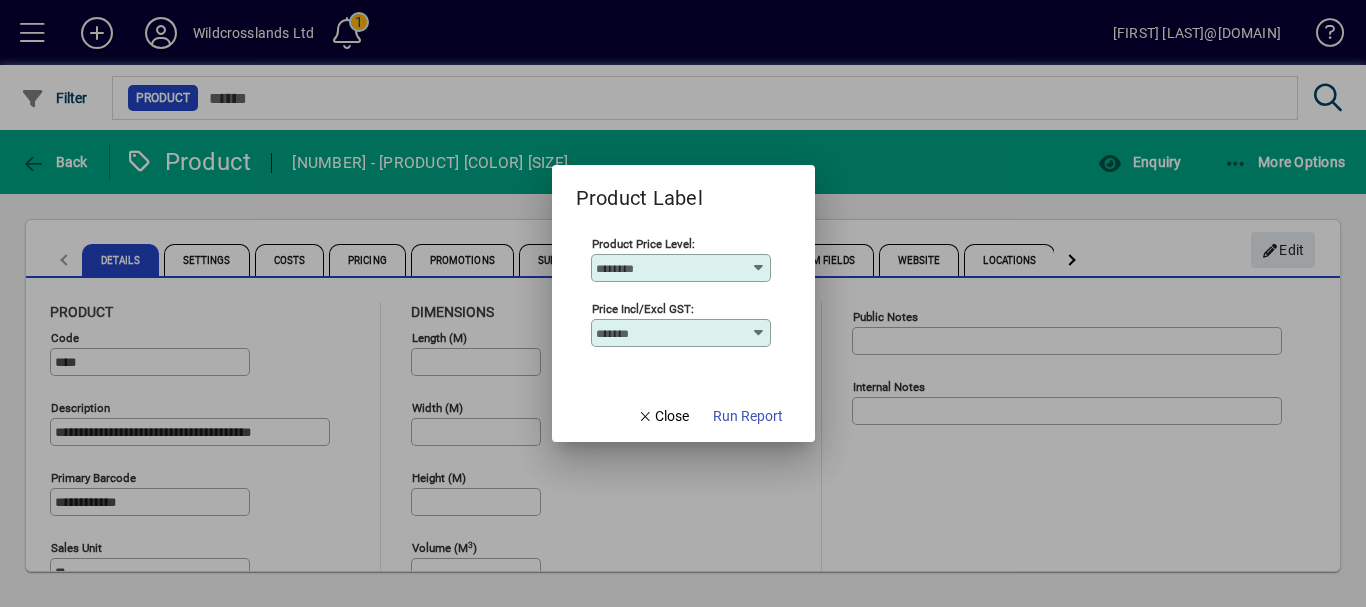 type on "******" 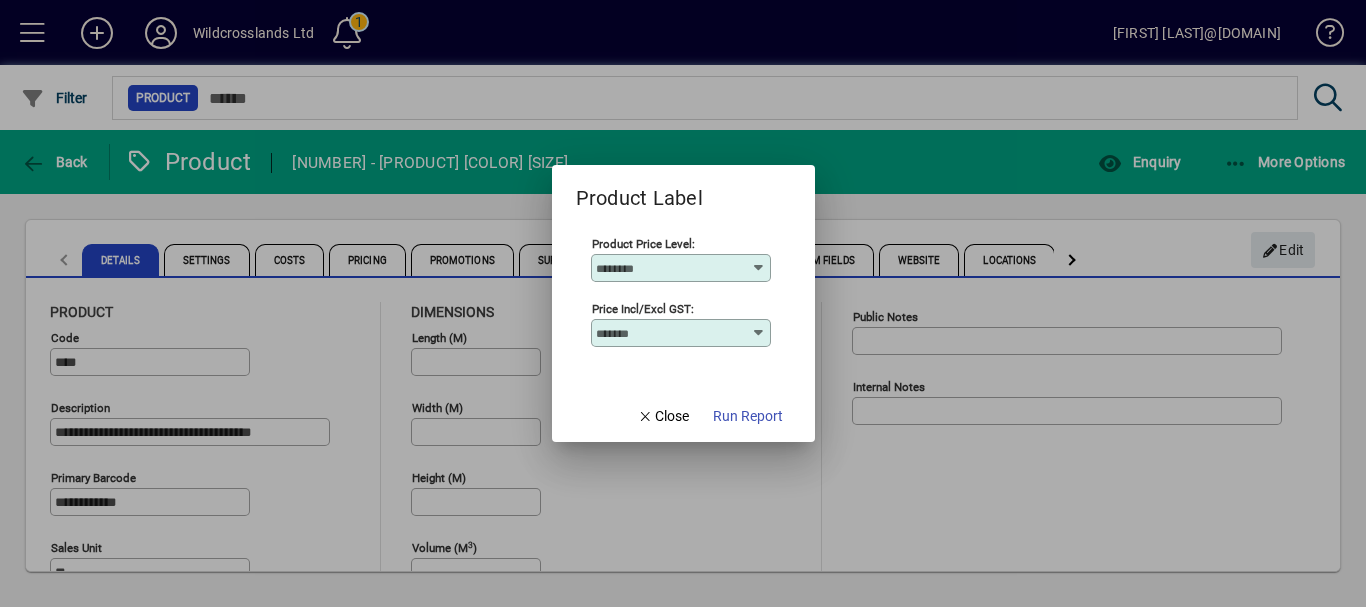 type on "**********" 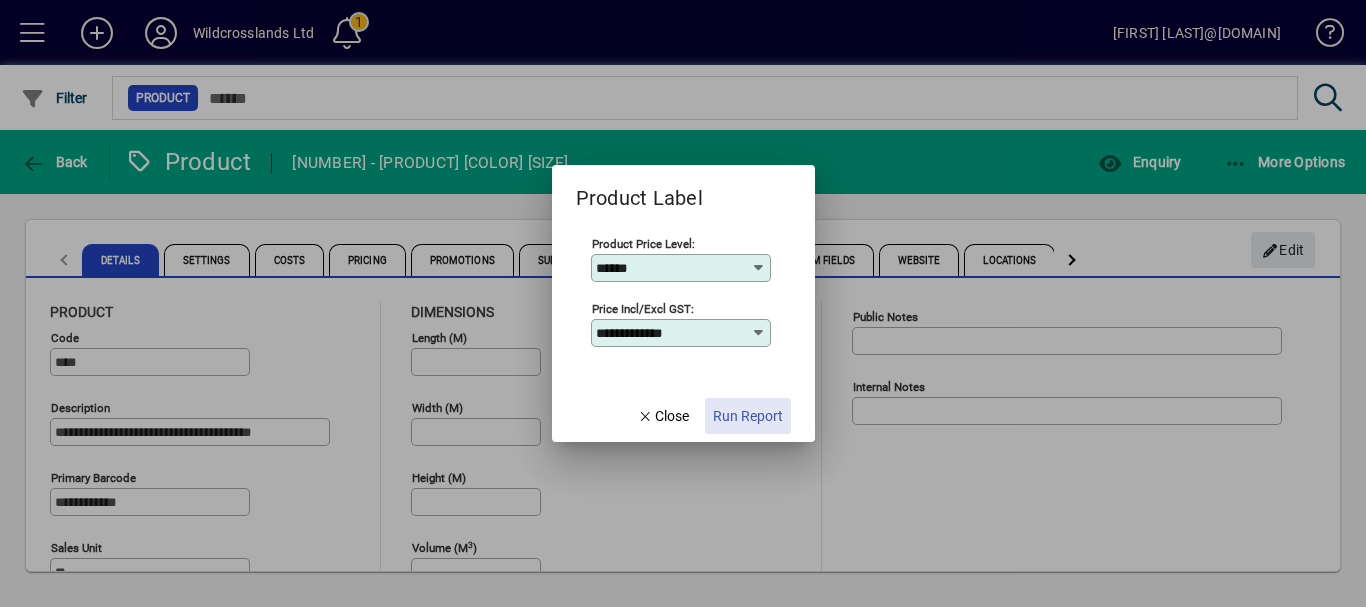 click on "Run Report" 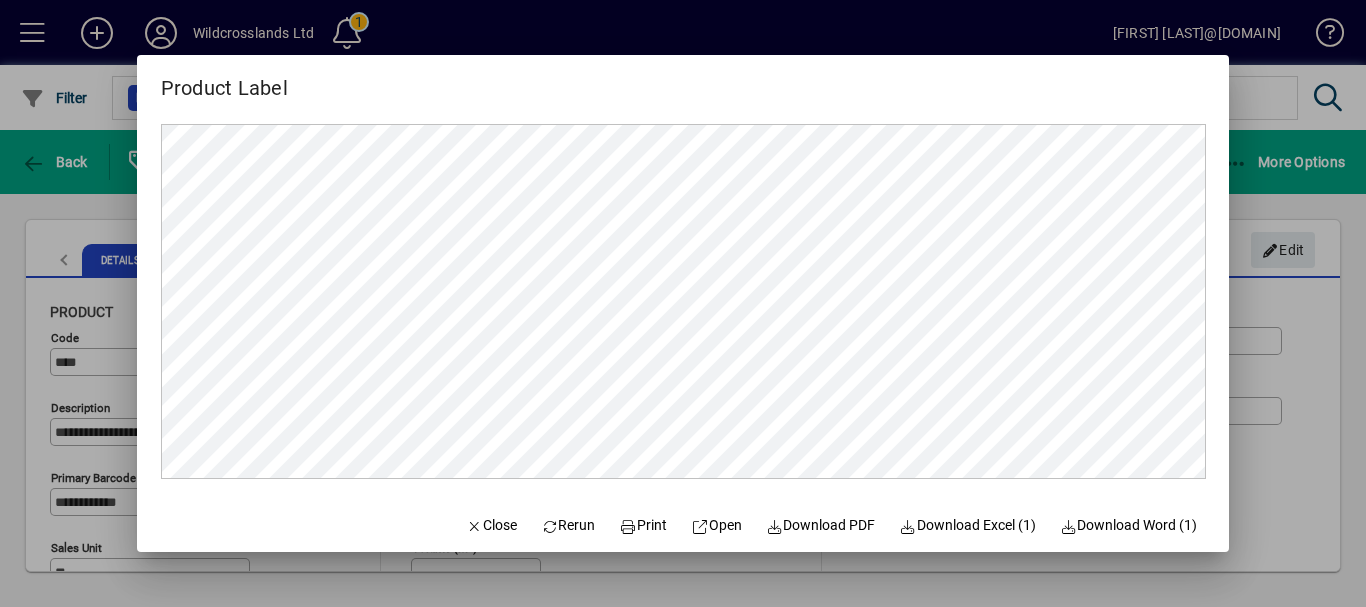 scroll, scrollTop: 0, scrollLeft: 0, axis: both 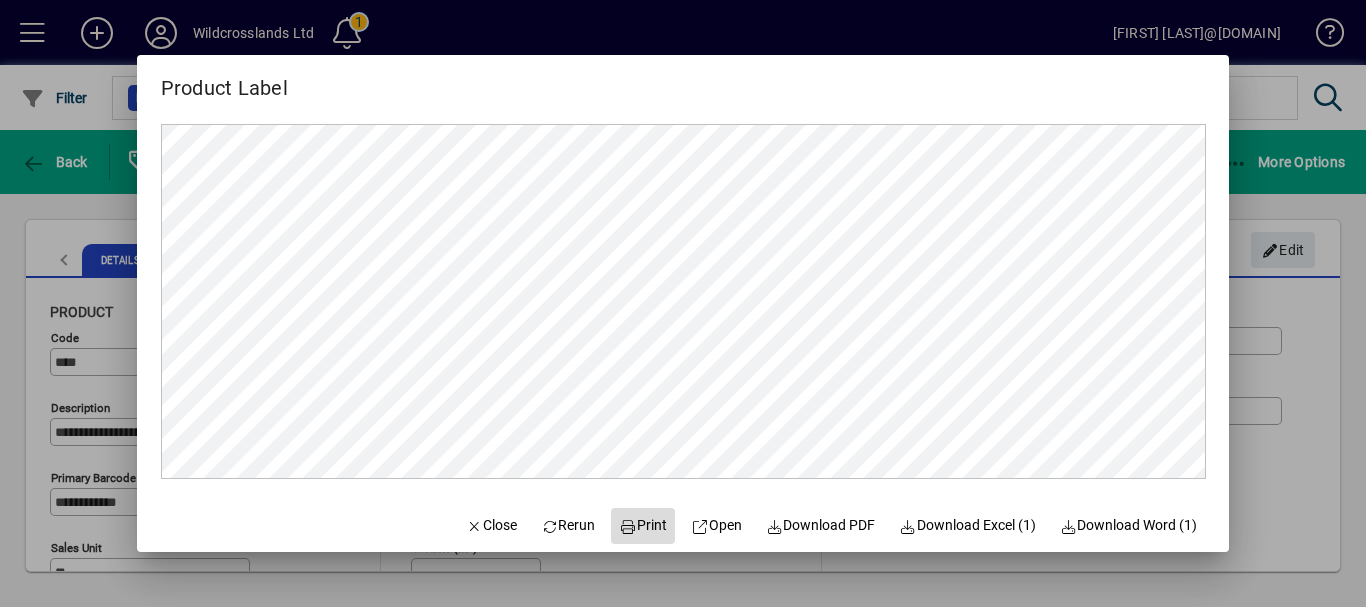 click on "Print" 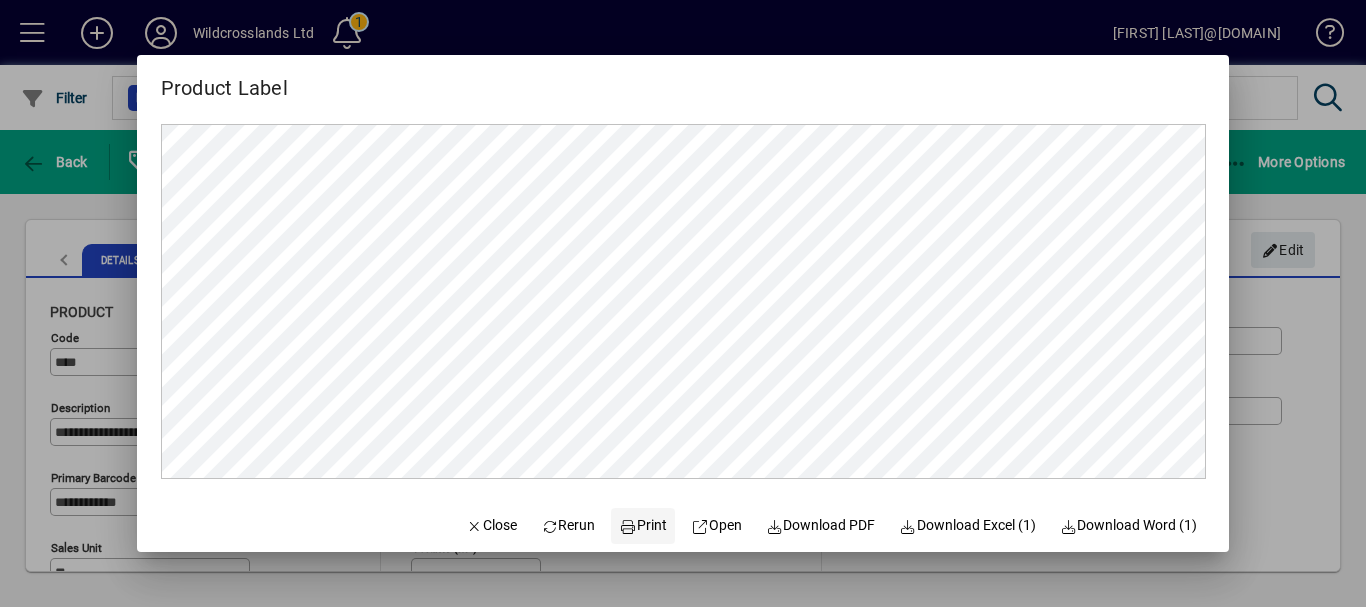 click on "Print" 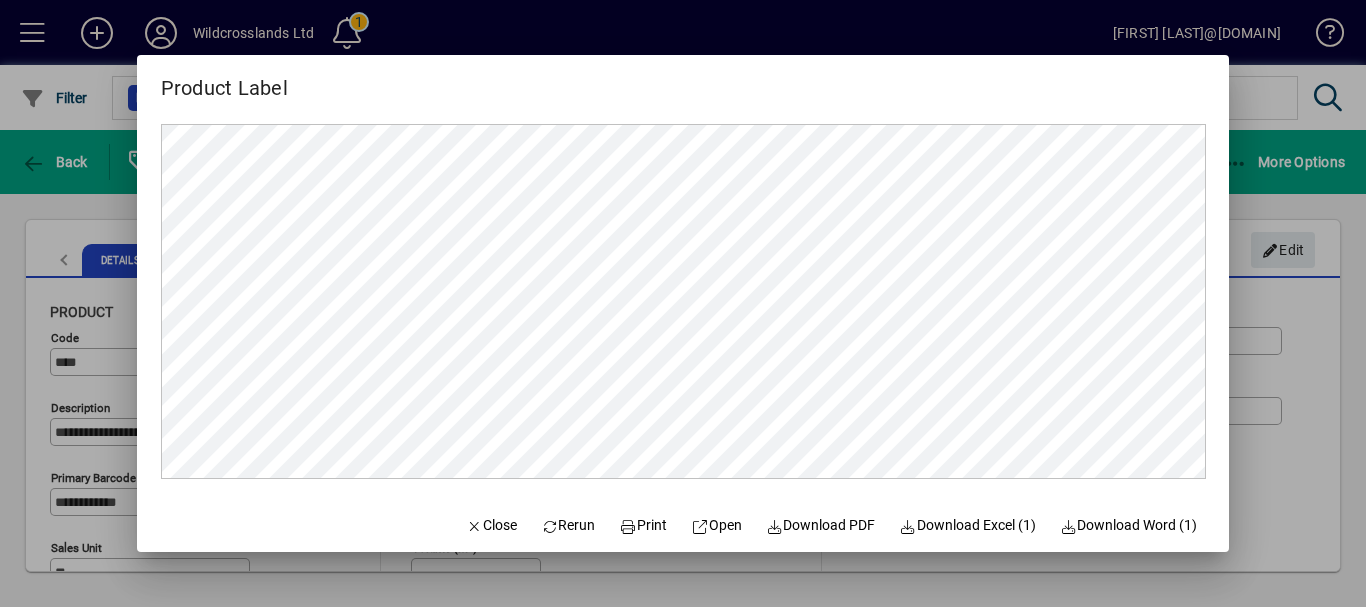 click at bounding box center (683, 303) 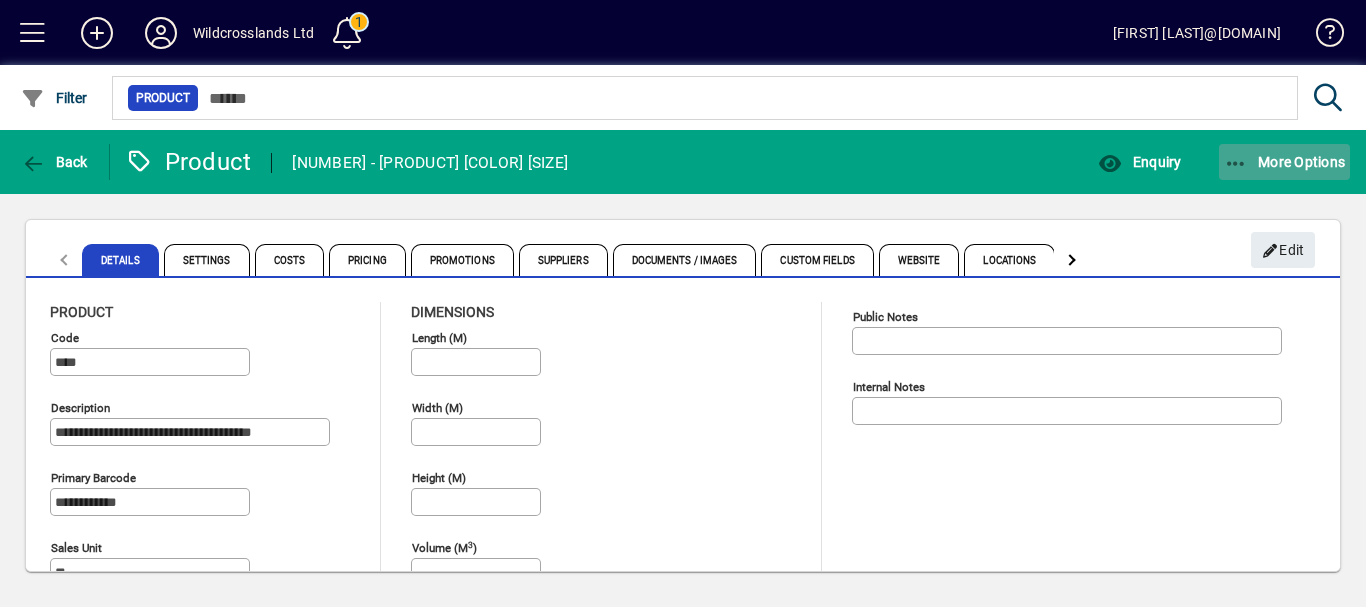 click on "More Options" 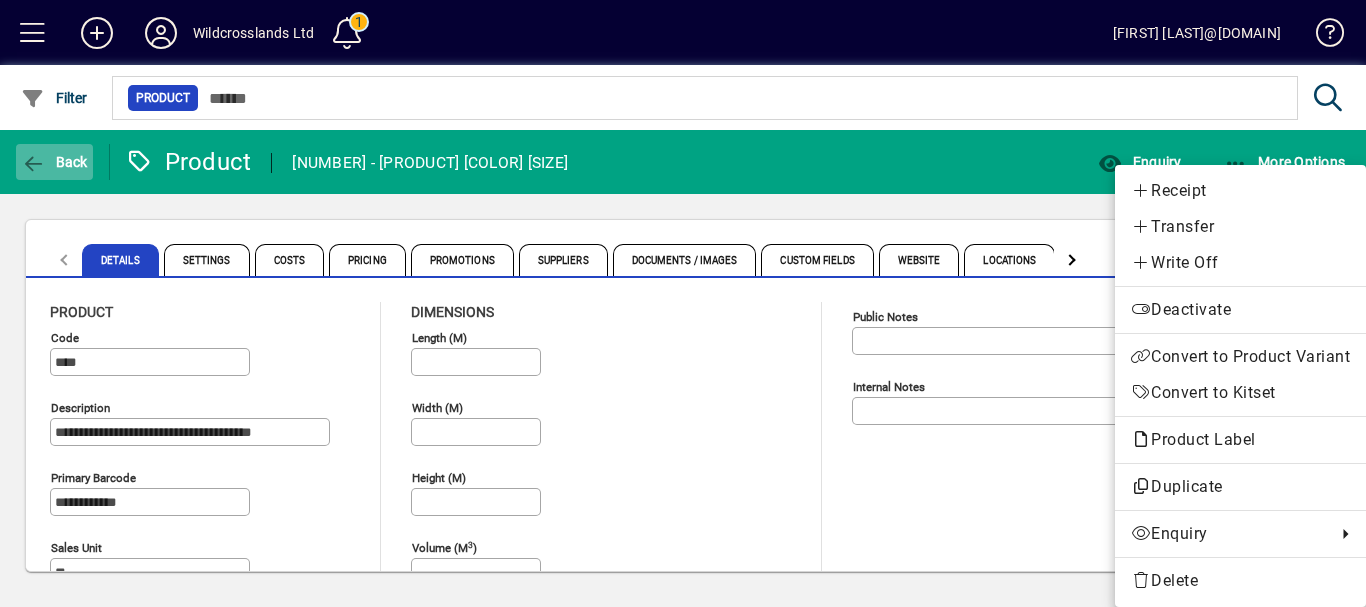 drag, startPoint x: 48, startPoint y: 162, endPoint x: 58, endPoint y: 158, distance: 10.770329 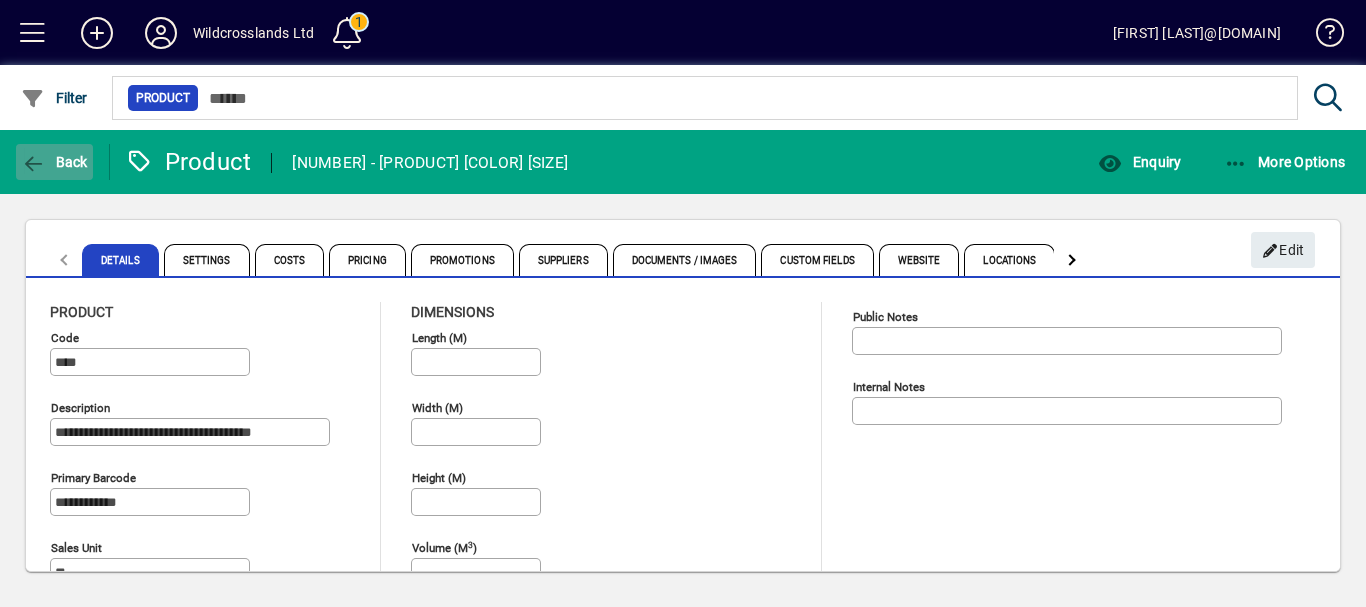 click on "Back" 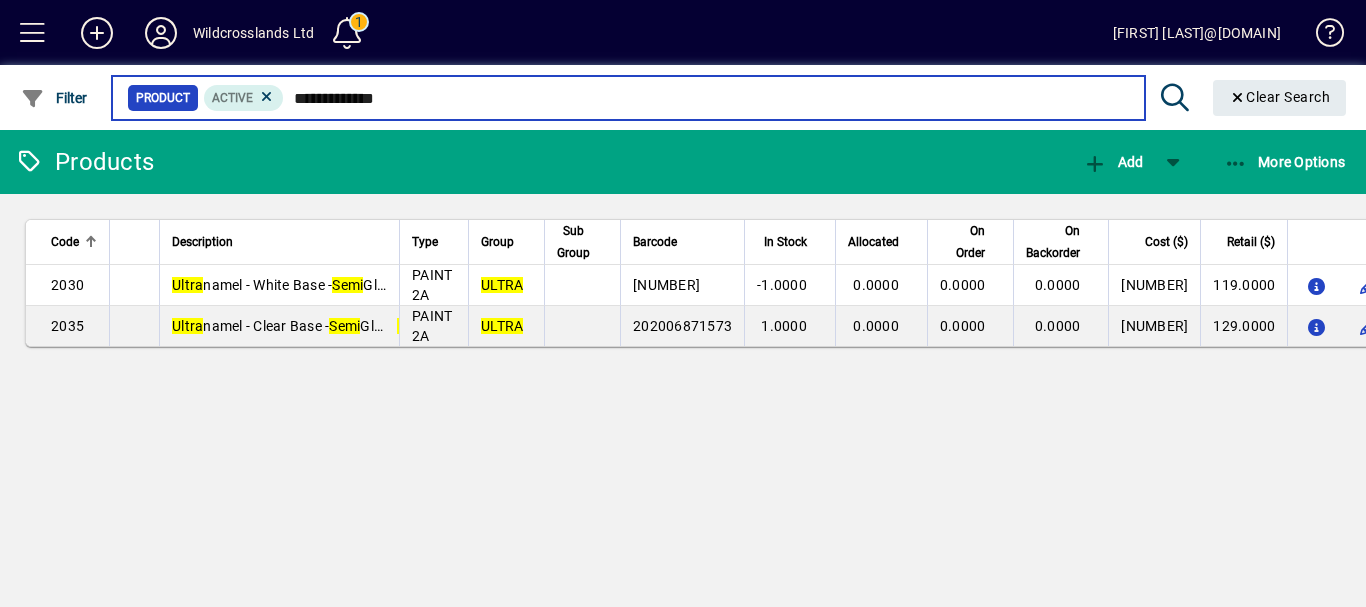 drag, startPoint x: 425, startPoint y: 102, endPoint x: 286, endPoint y: 93, distance: 139.29106 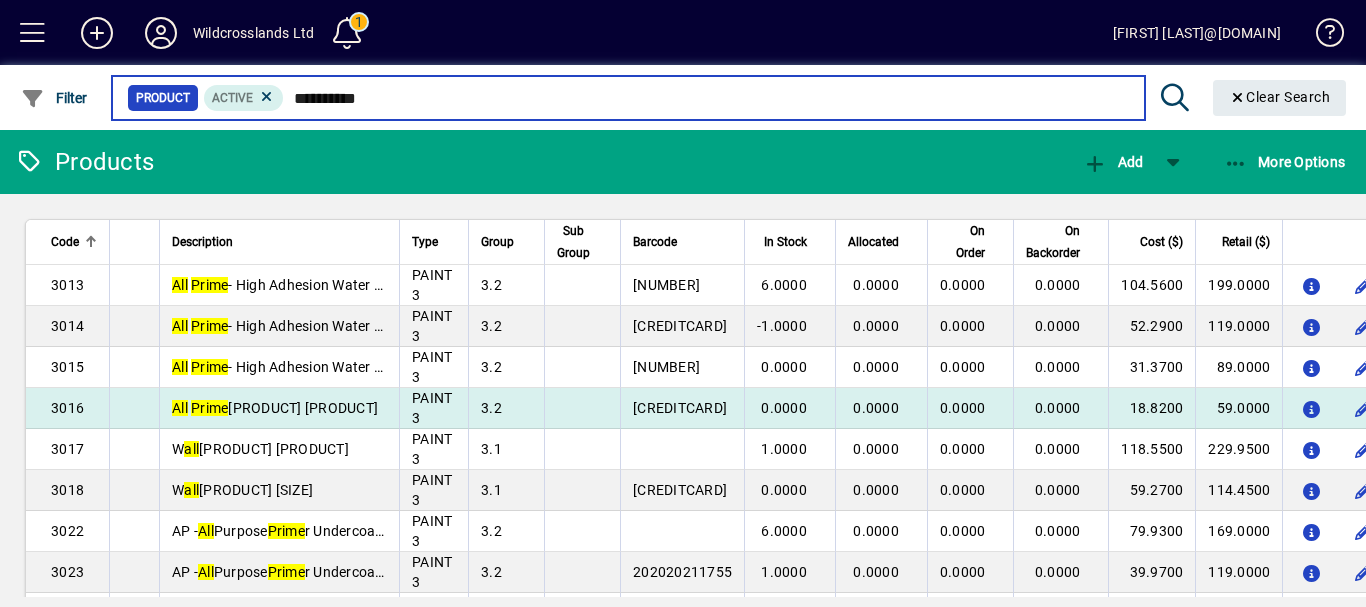 type on "*********" 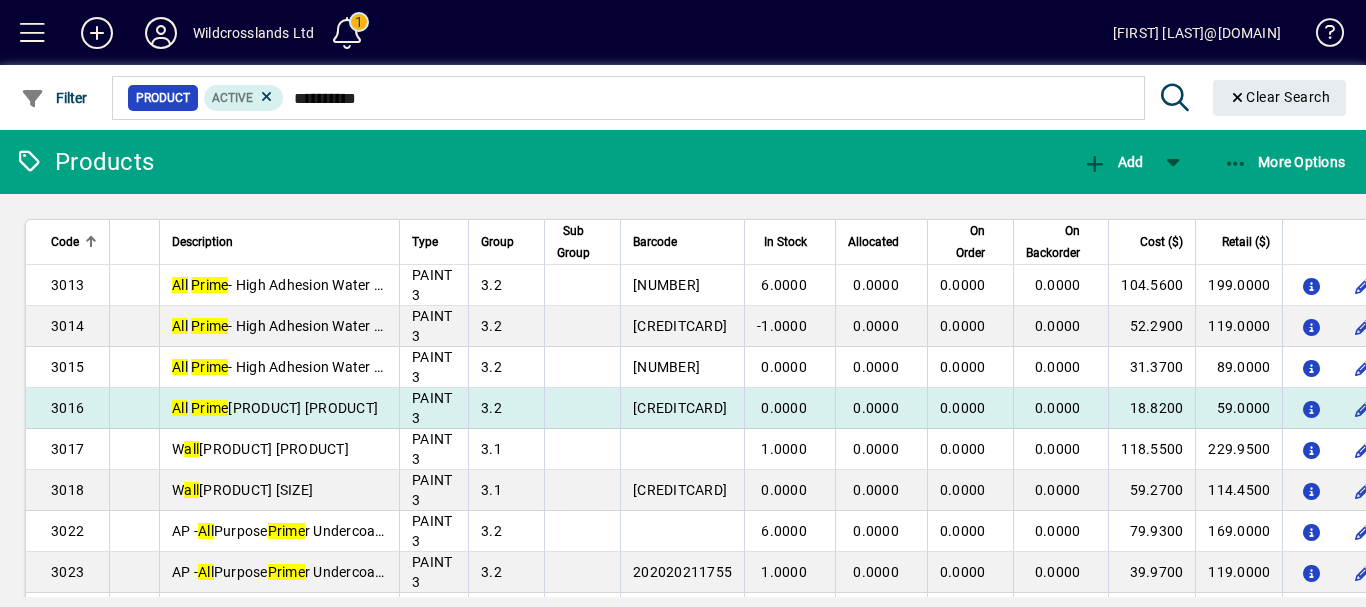 click on "0.0000" at bounding box center [970, 408] 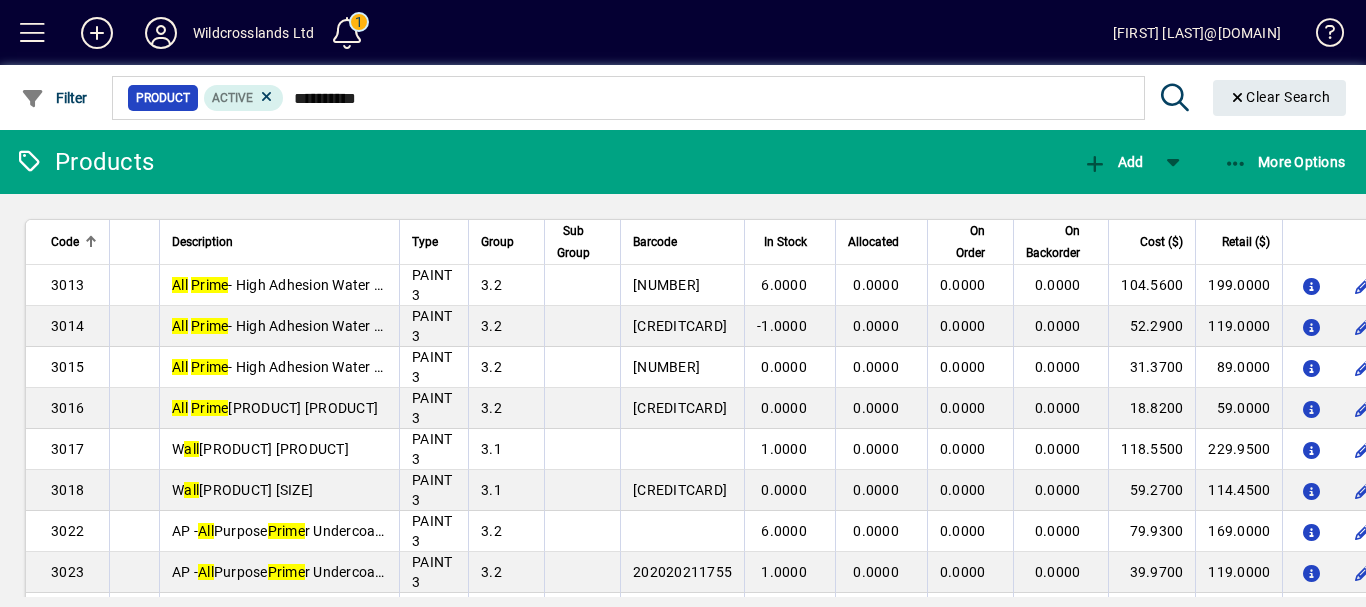 type 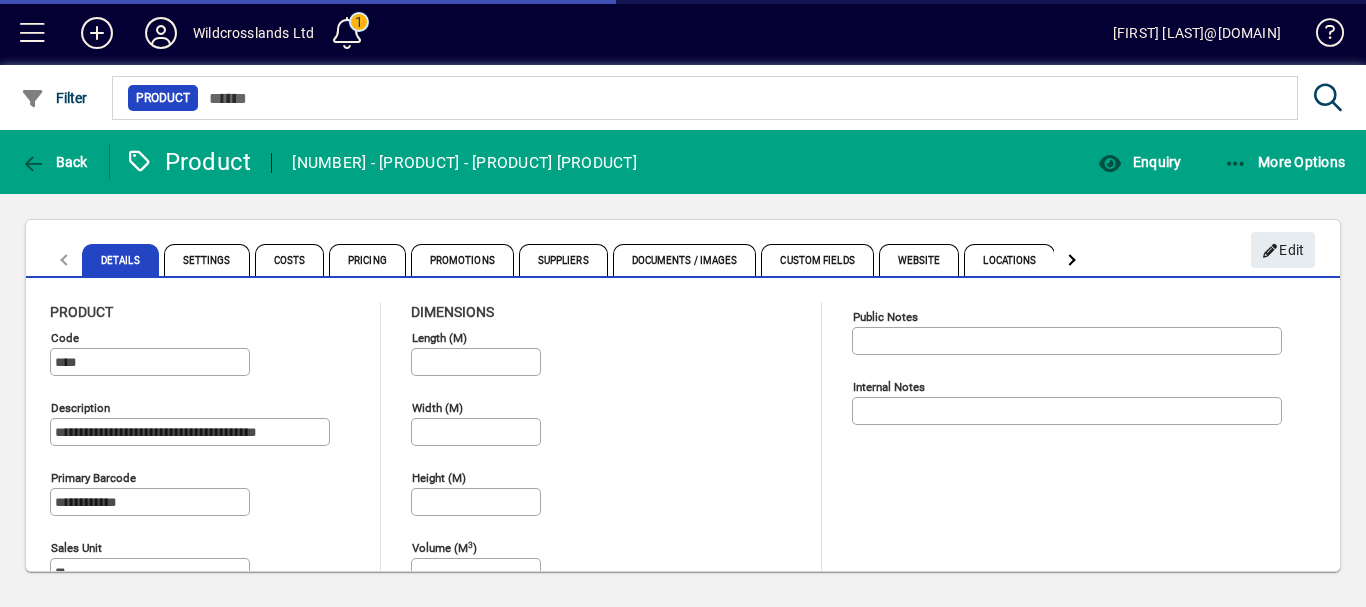 type on "**********" 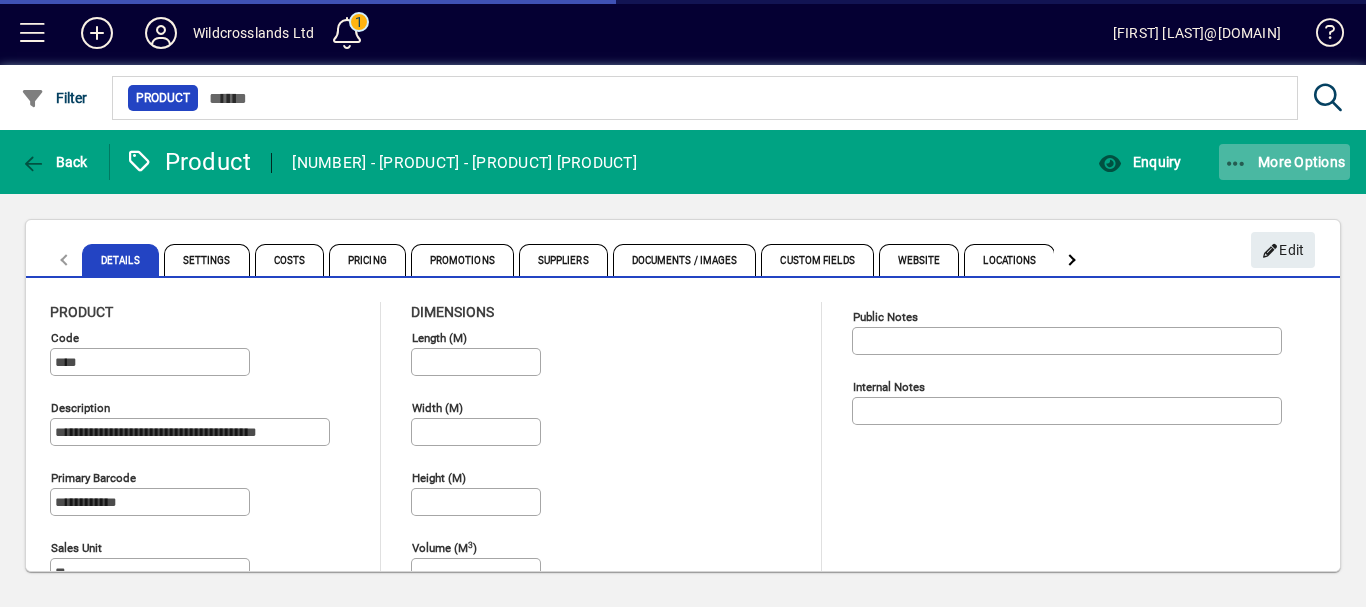 click on "More Options" 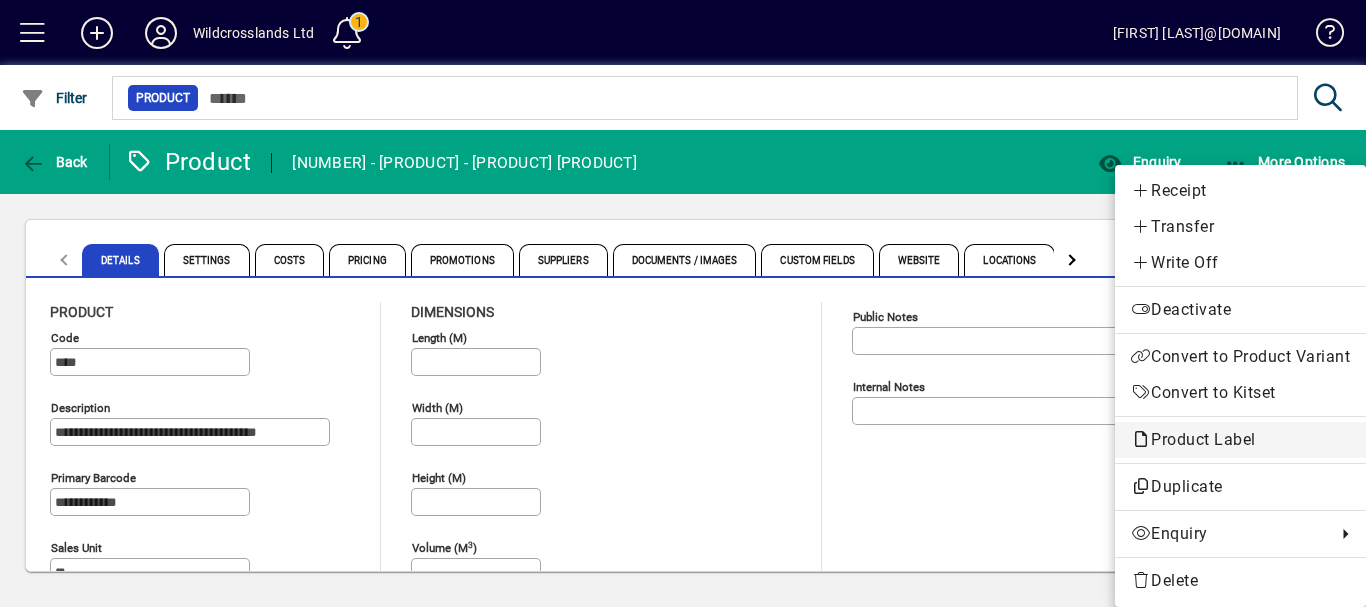 click on "Product Label" 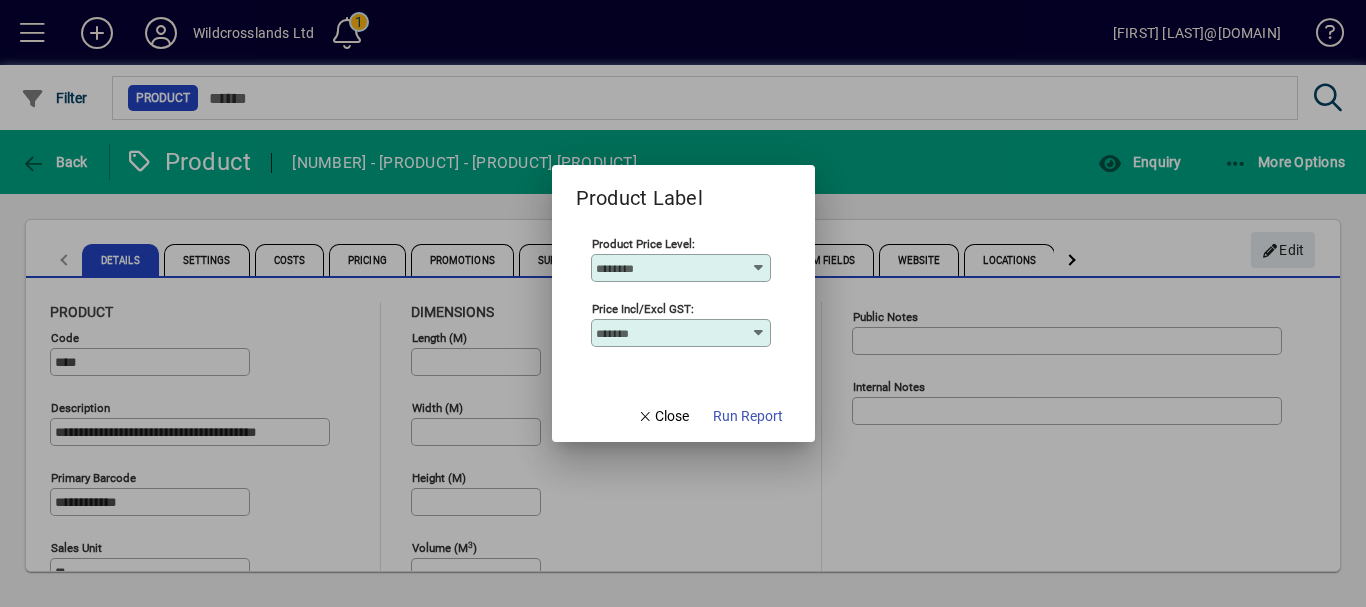type on "******" 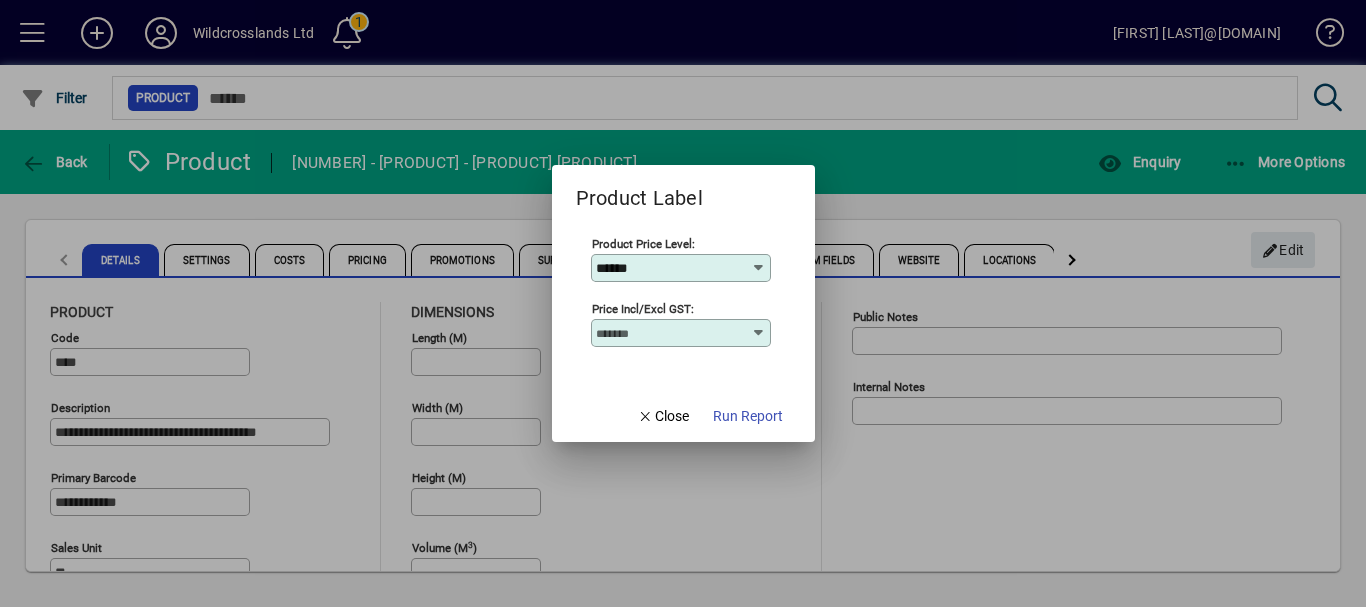 type on "**********" 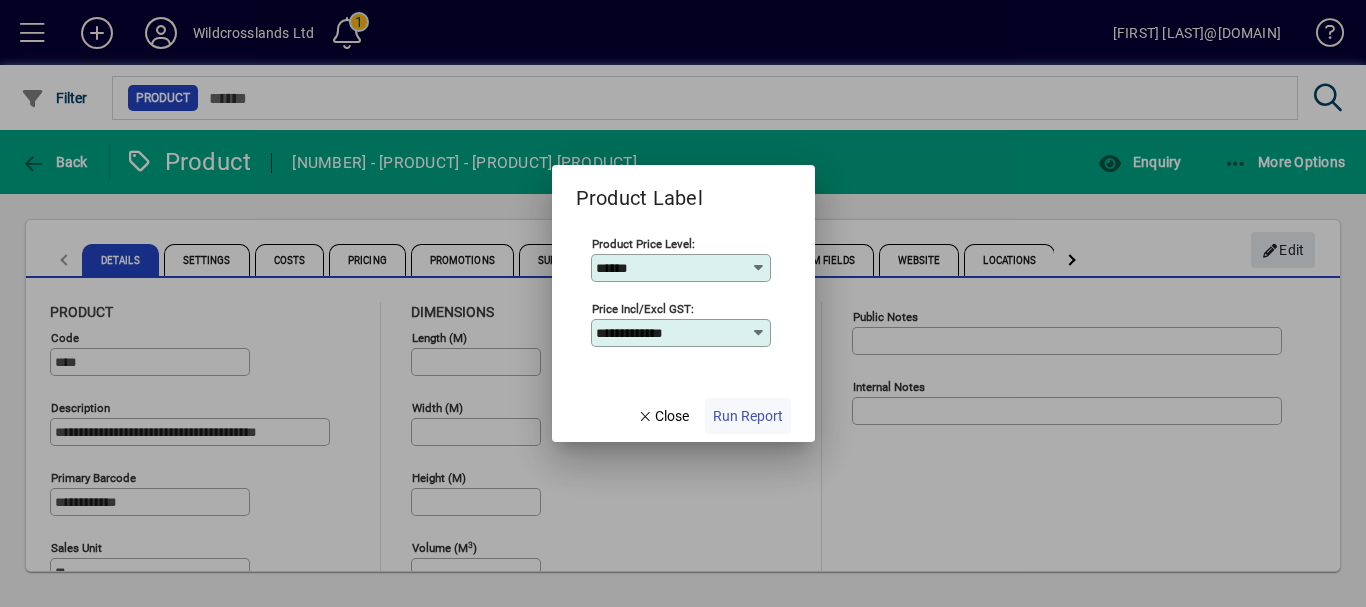 click on "Run Report" 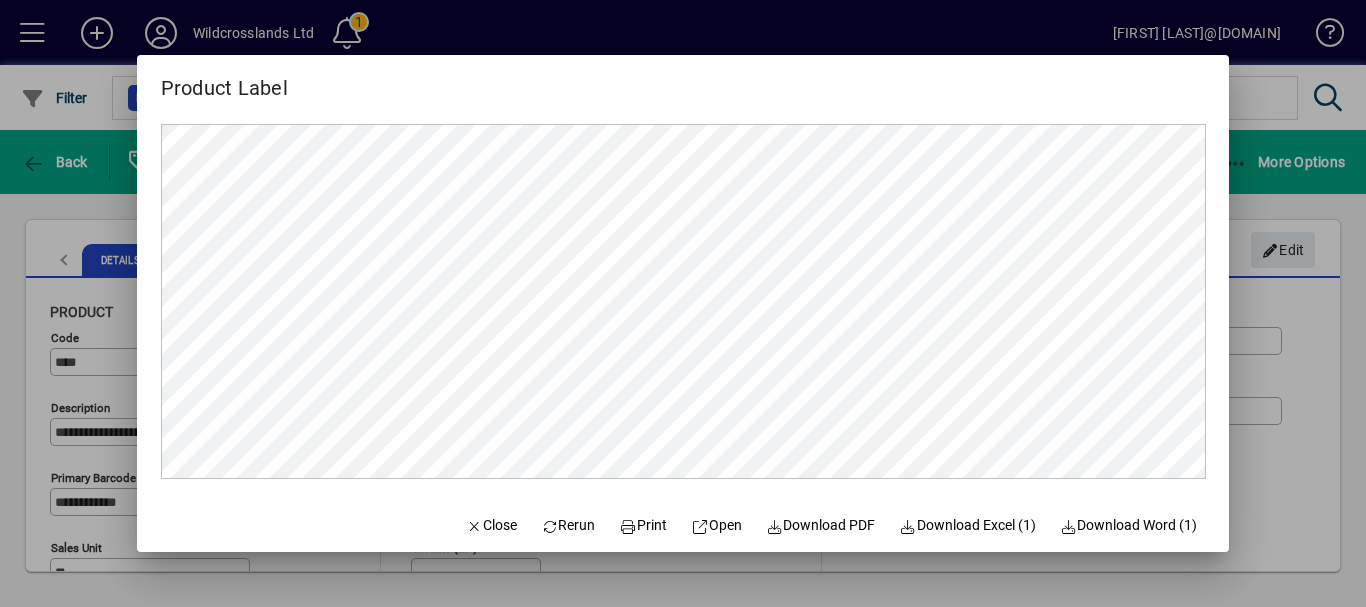 scroll, scrollTop: 0, scrollLeft: 0, axis: both 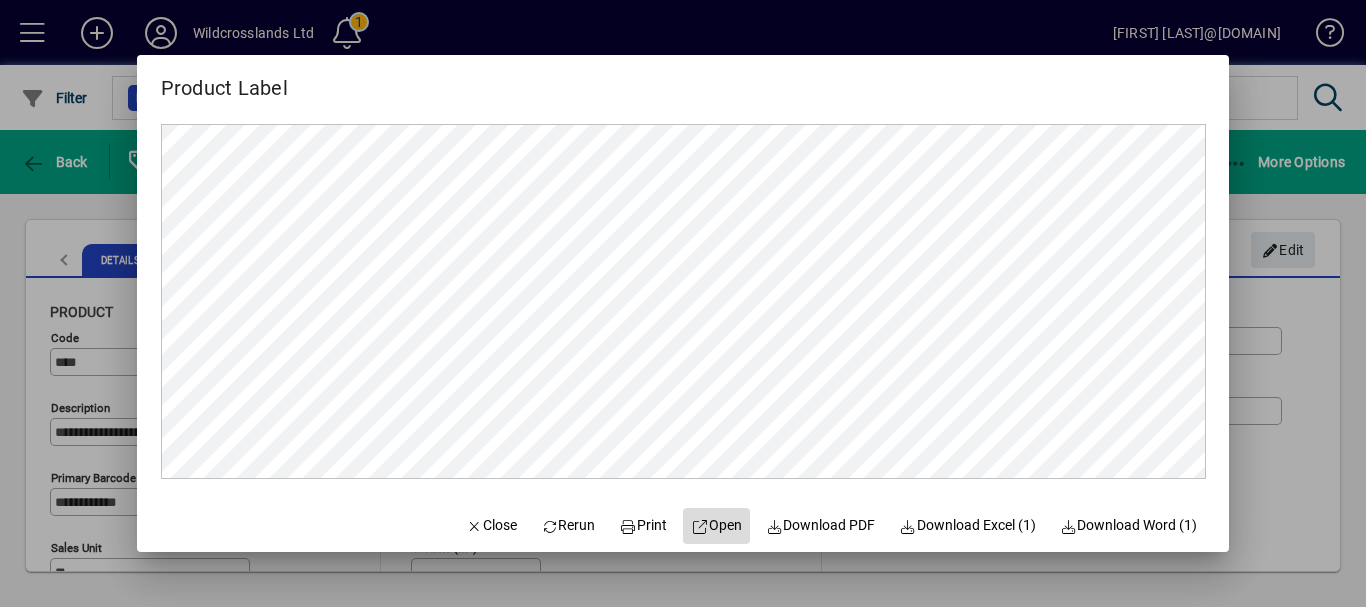 click on "Open" 